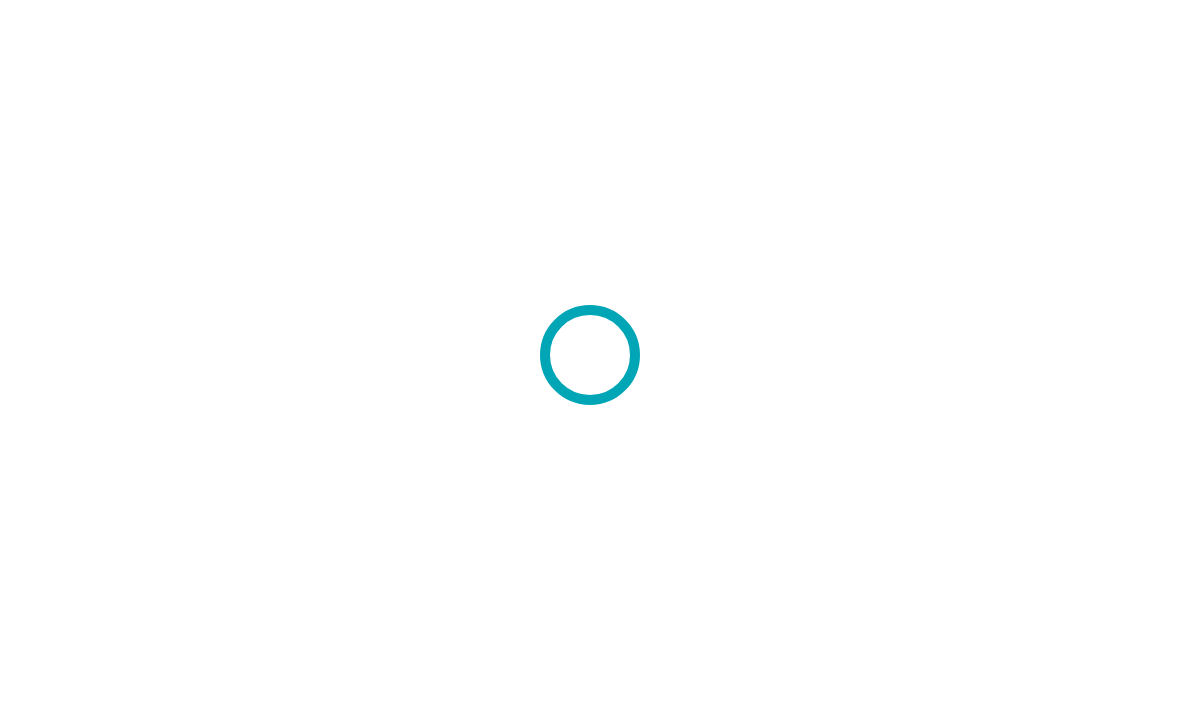 scroll, scrollTop: 0, scrollLeft: 0, axis: both 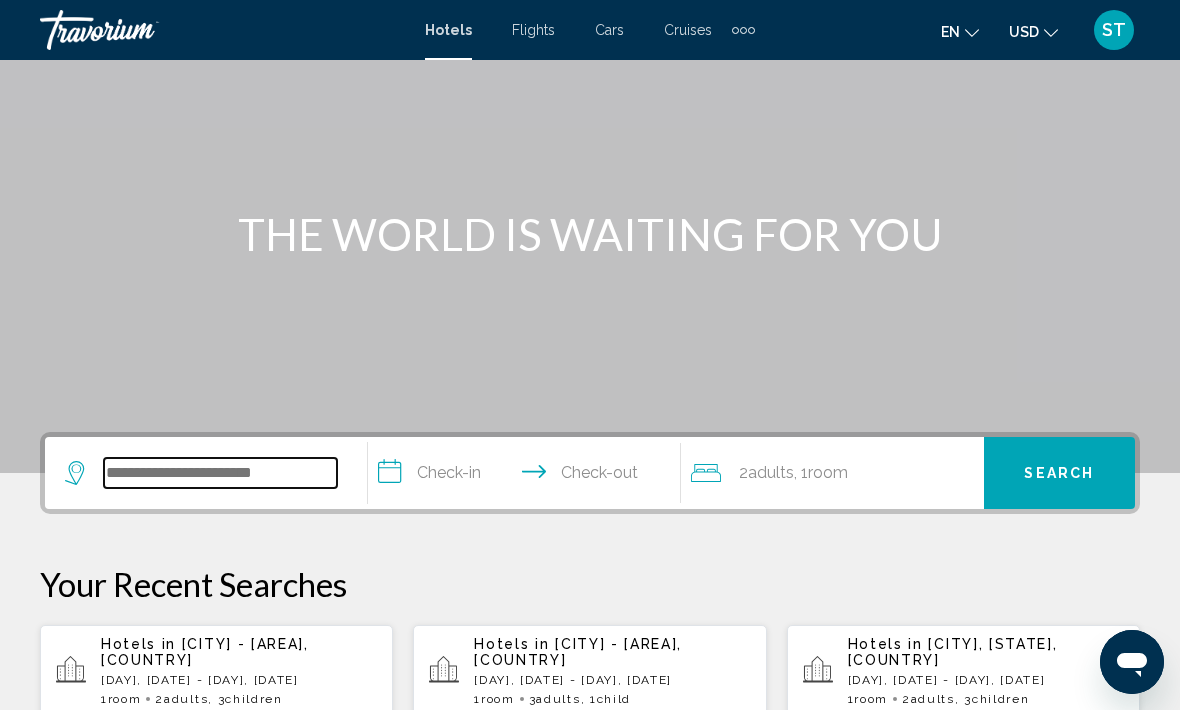 click at bounding box center (220, 473) 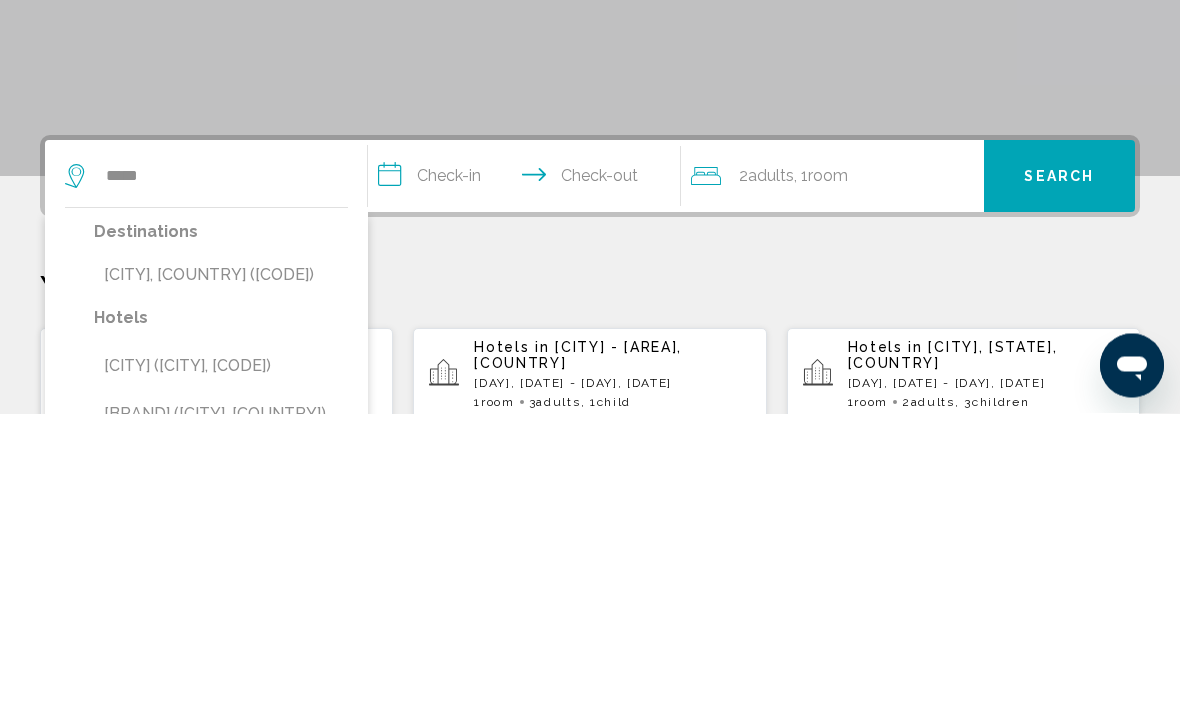 click on "[CITY], [COUNTRY] ([CODE])" at bounding box center (221, 572) 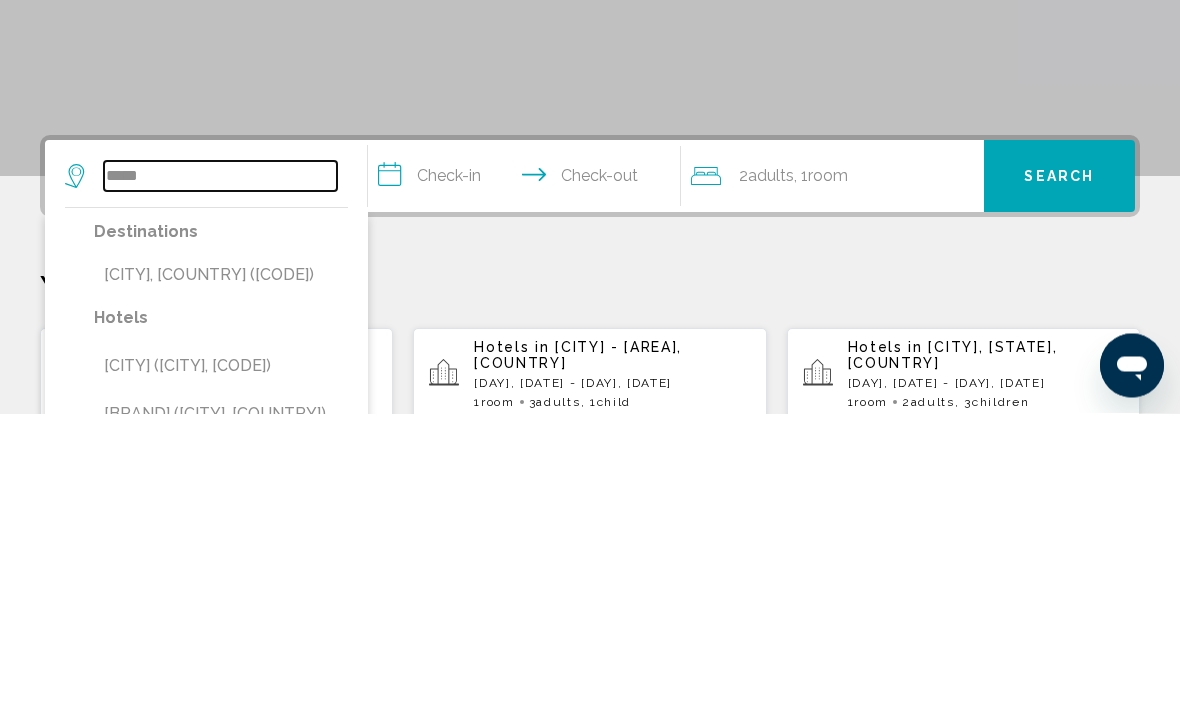 type on "**********" 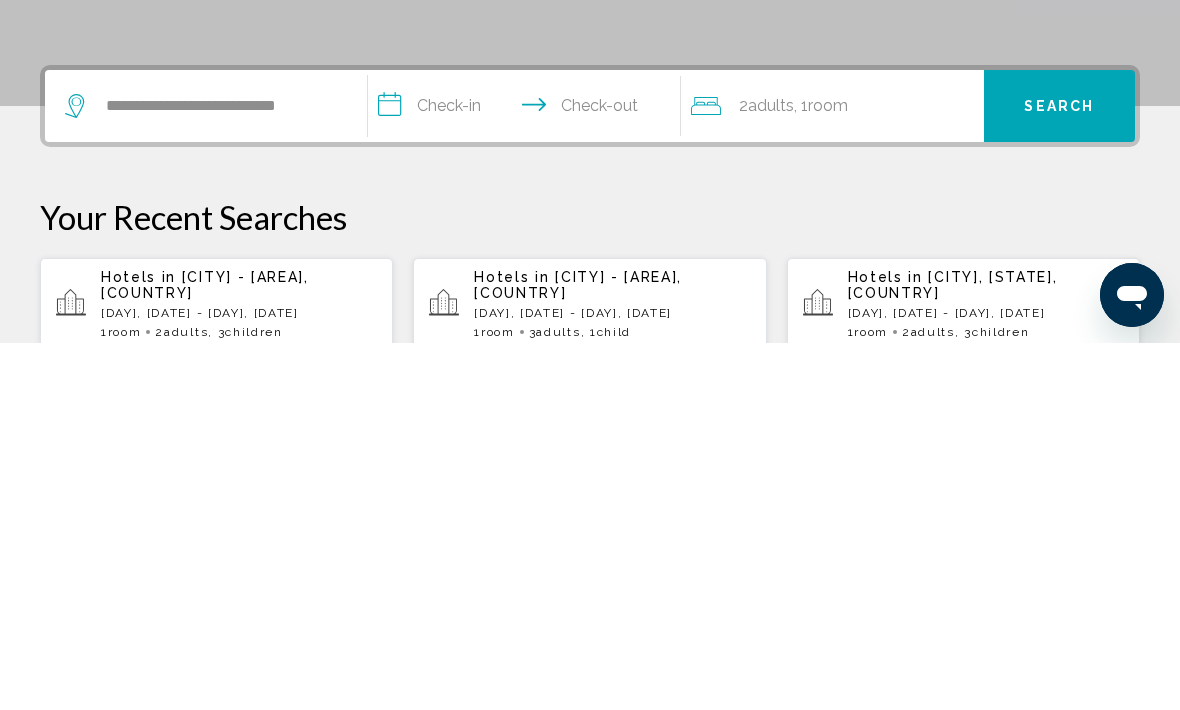 click on "**********" at bounding box center [528, 476] 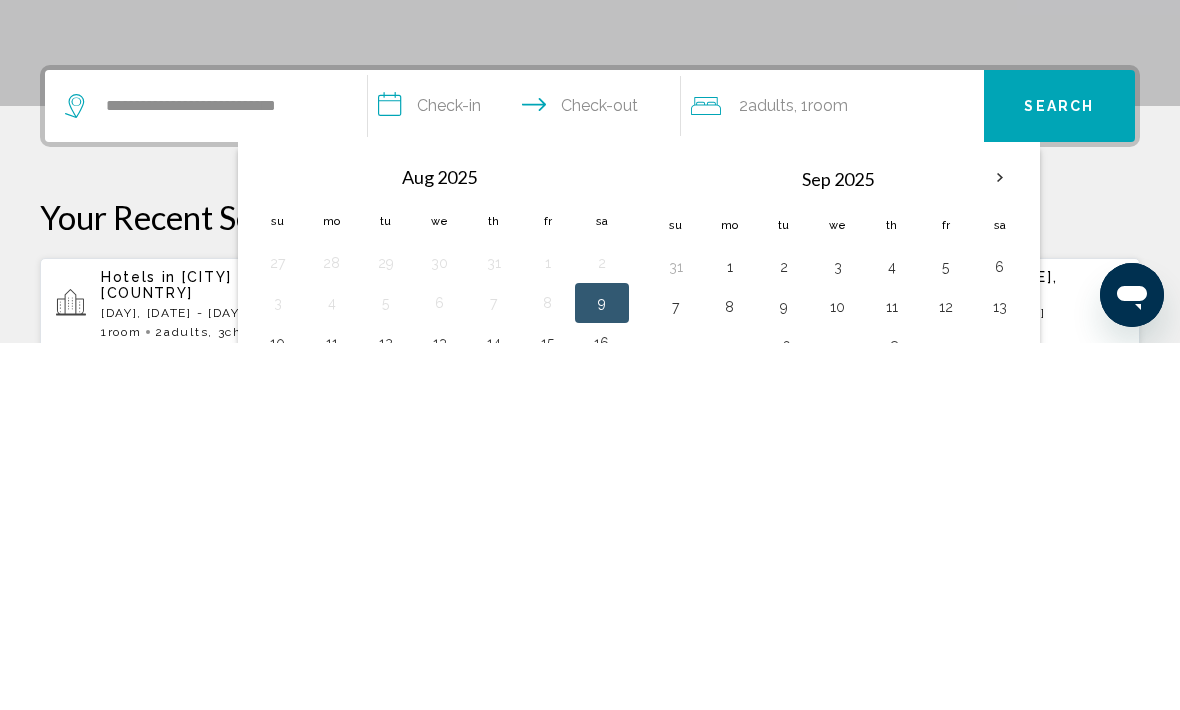 scroll, scrollTop: 494, scrollLeft: 0, axis: vertical 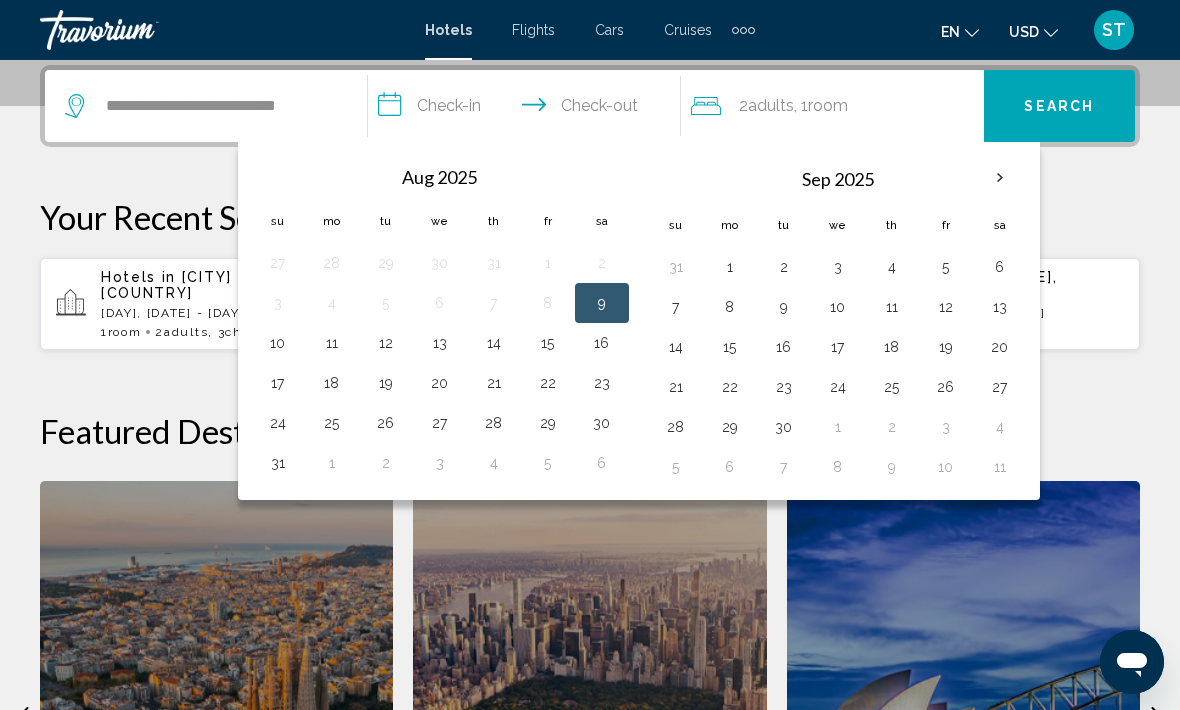 click on "20" at bounding box center [440, 383] 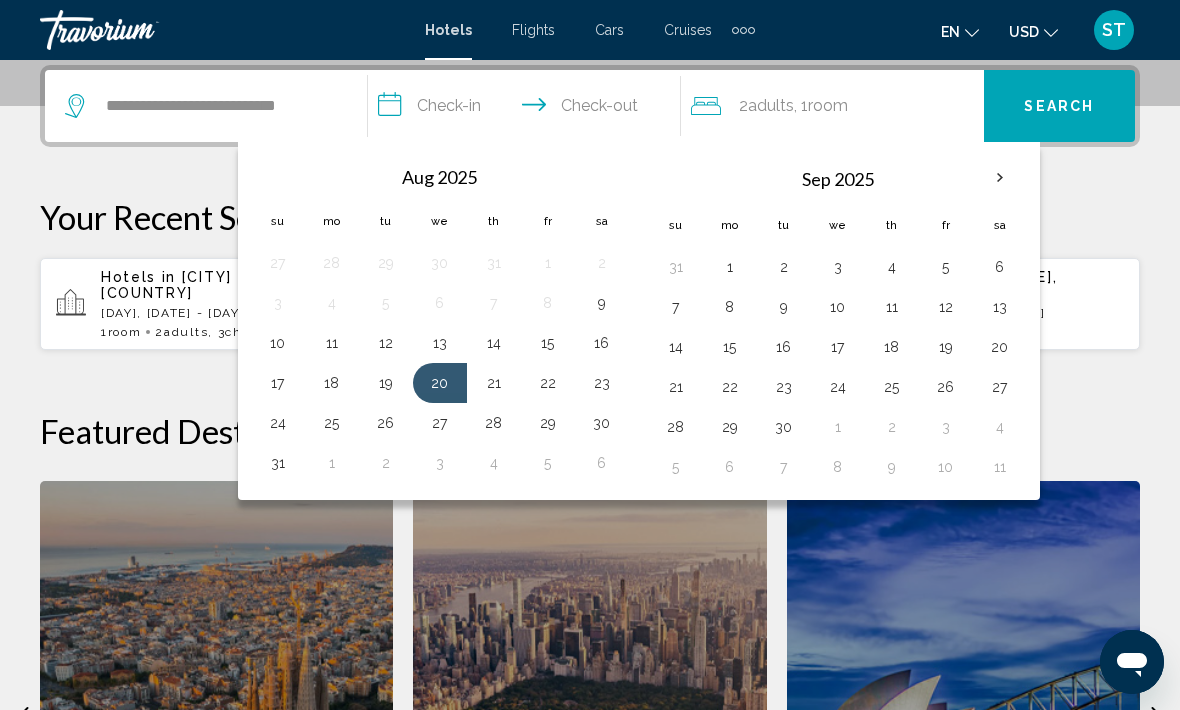 click on "25" at bounding box center (332, 423) 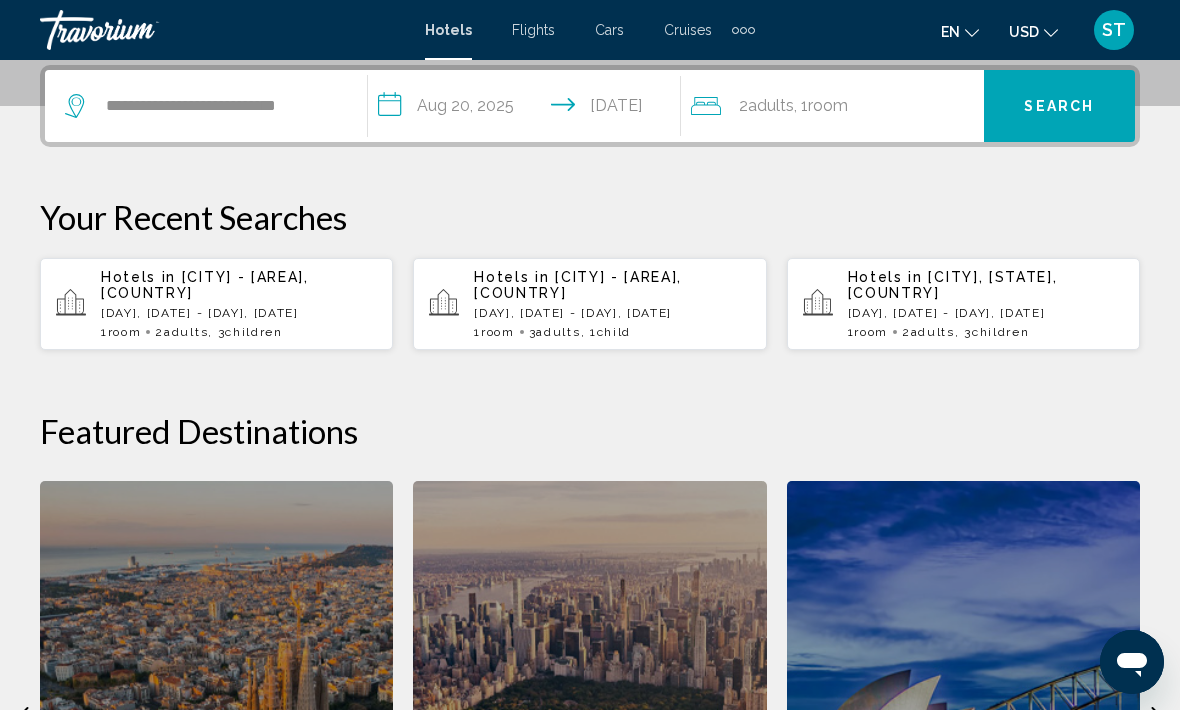 click on "Search" at bounding box center (1059, 107) 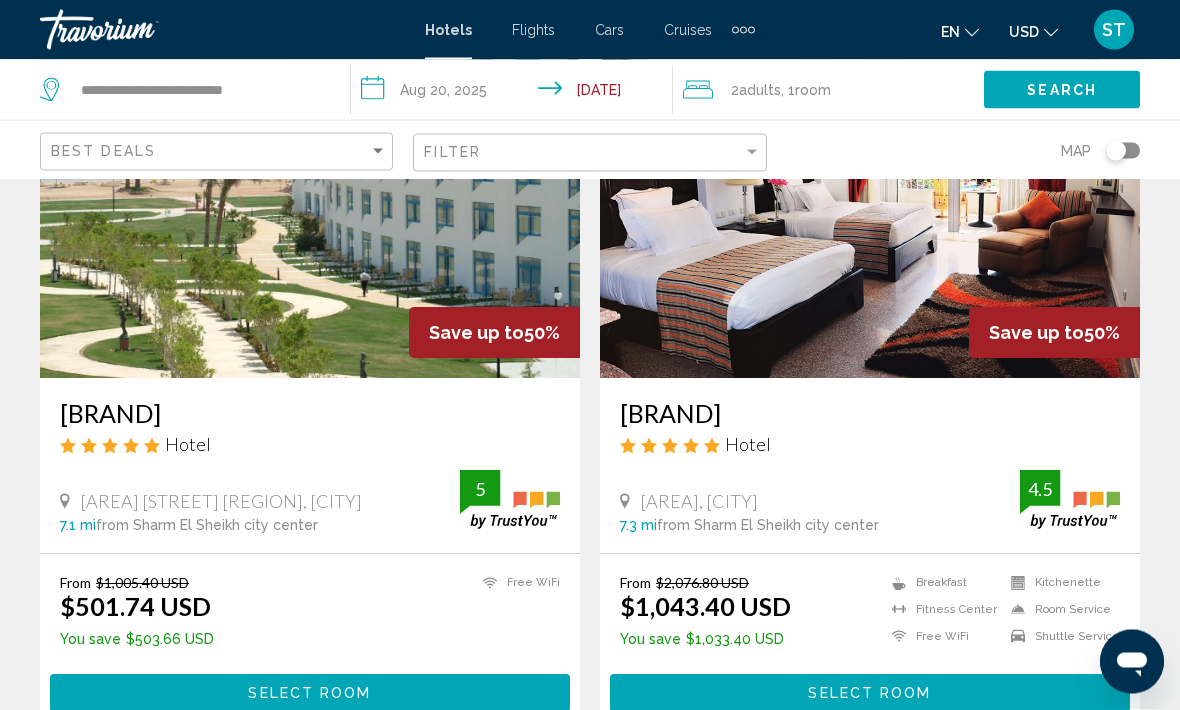 scroll, scrollTop: 192, scrollLeft: 0, axis: vertical 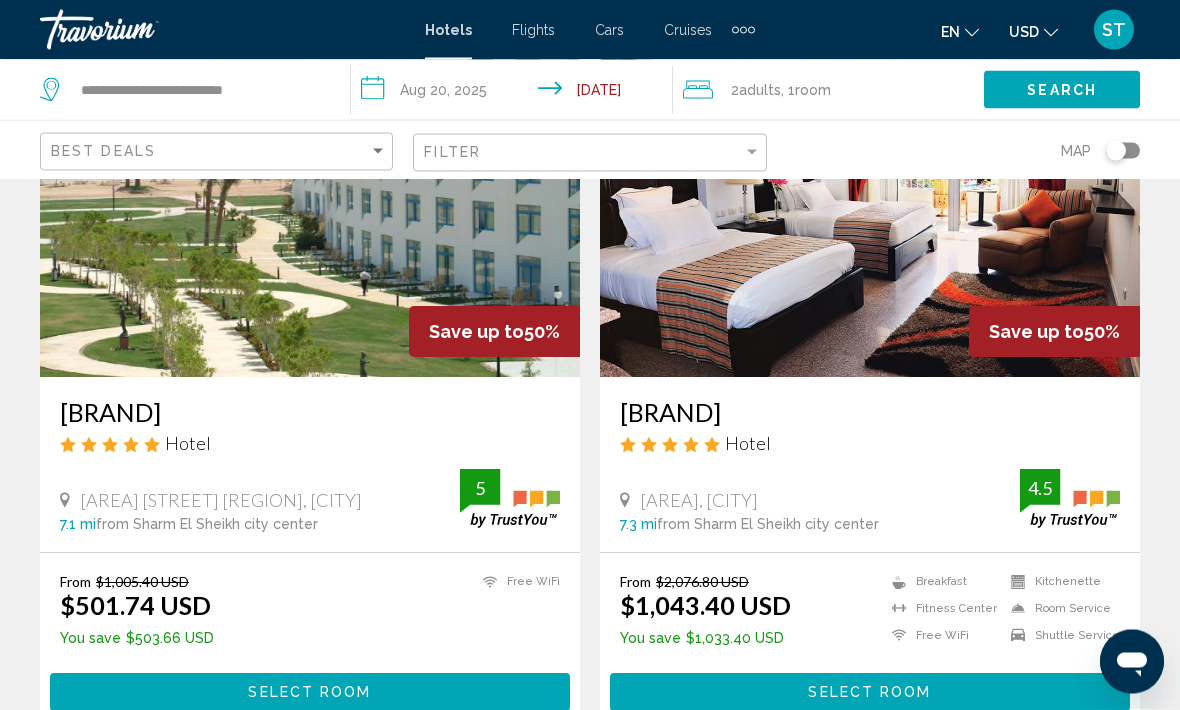click on "Select Room" at bounding box center (310, 692) 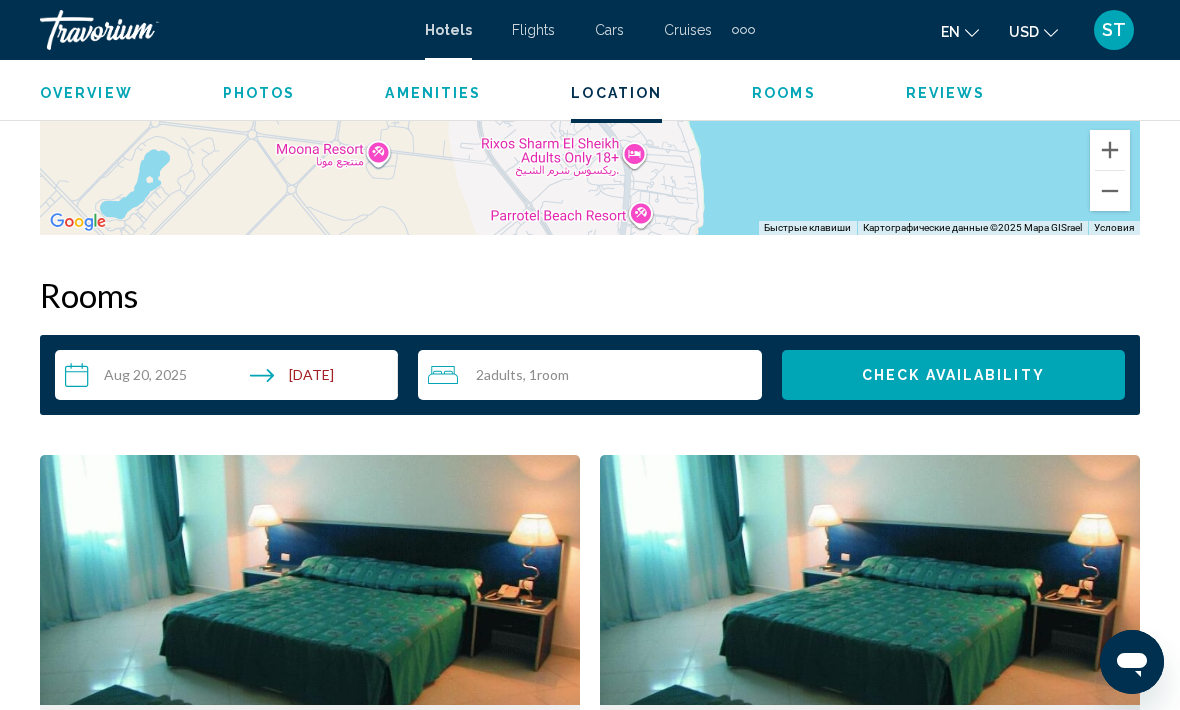 scroll, scrollTop: 2315, scrollLeft: 0, axis: vertical 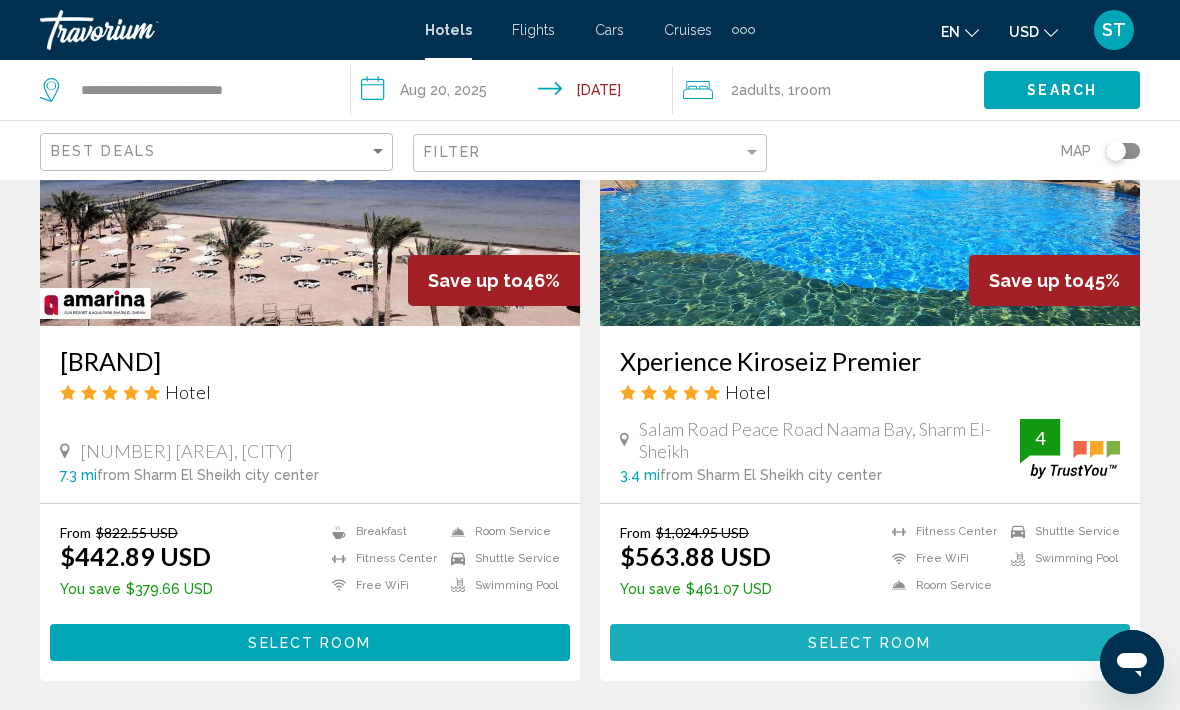 click on "Select Room" at bounding box center (869, 643) 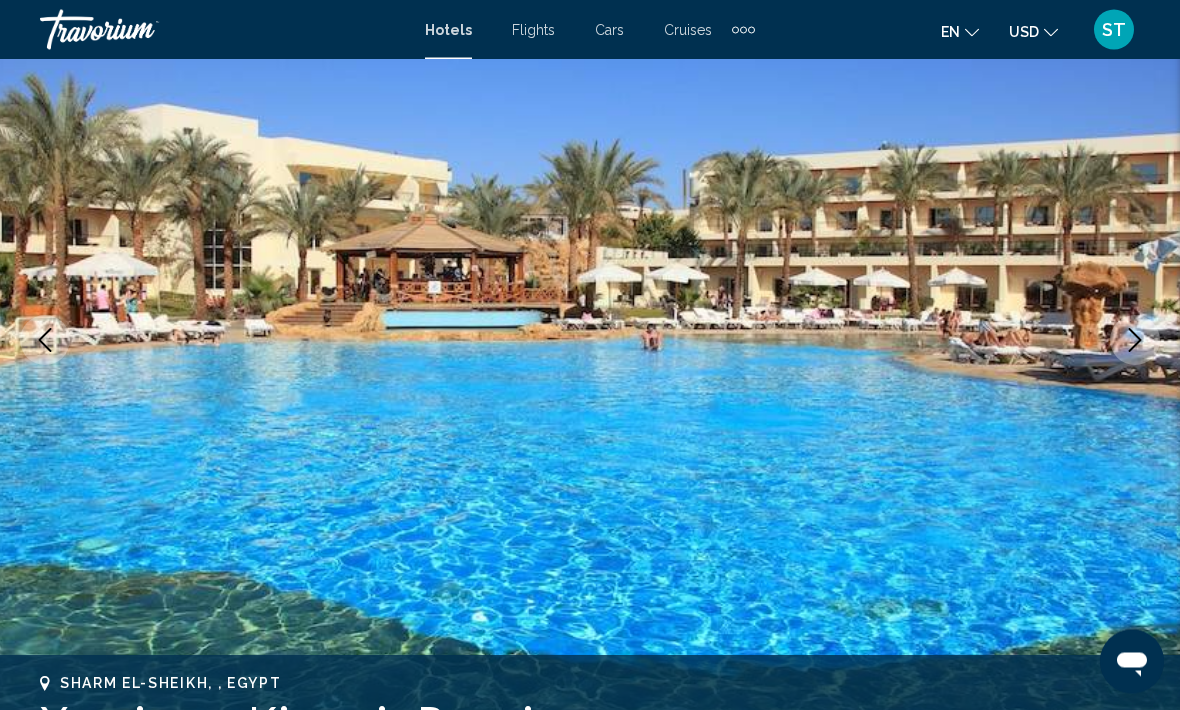 scroll, scrollTop: 185, scrollLeft: 0, axis: vertical 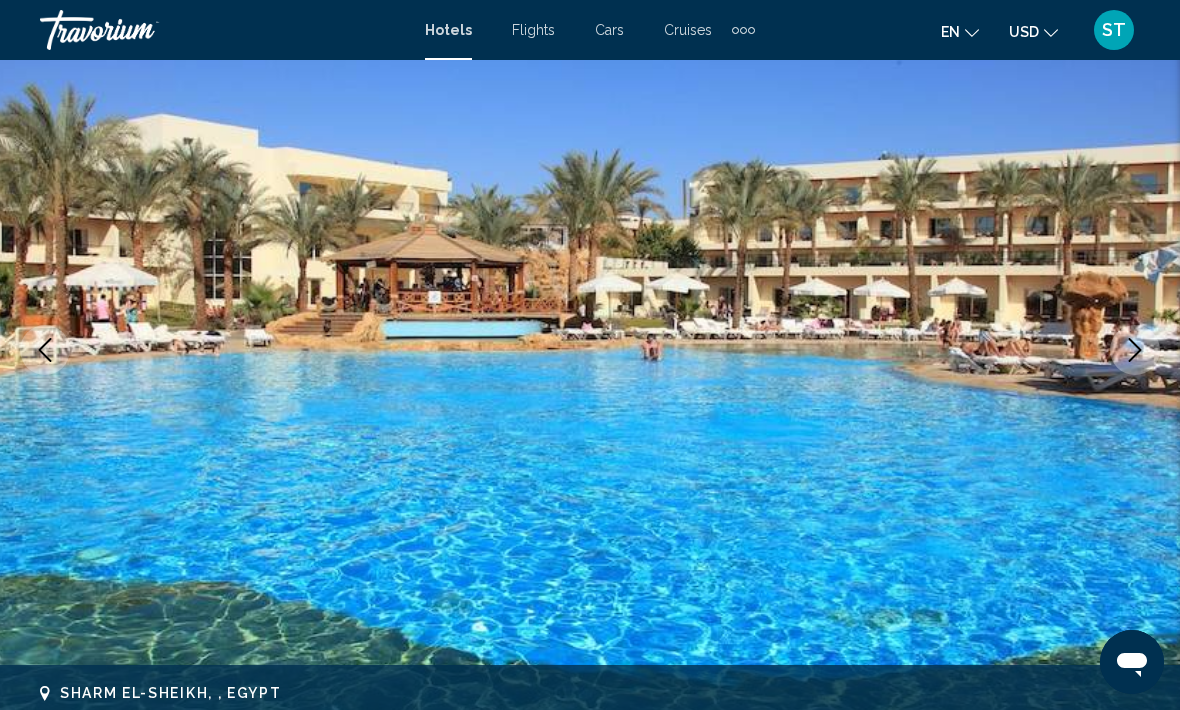 click 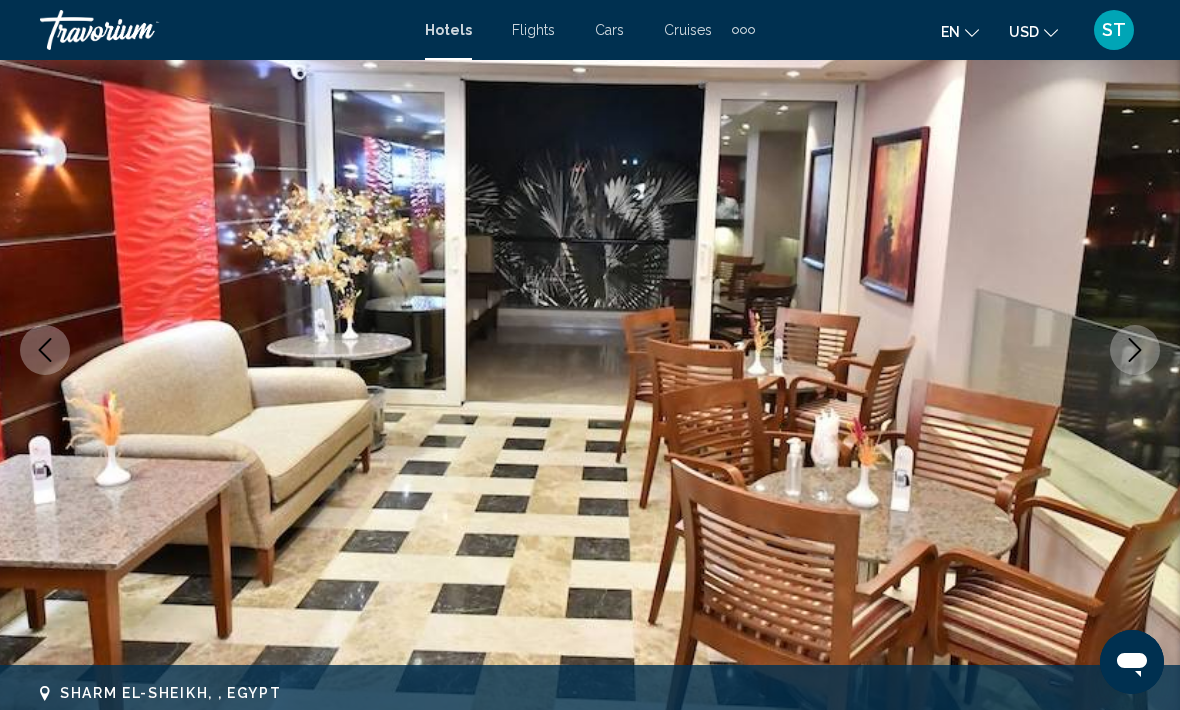 click 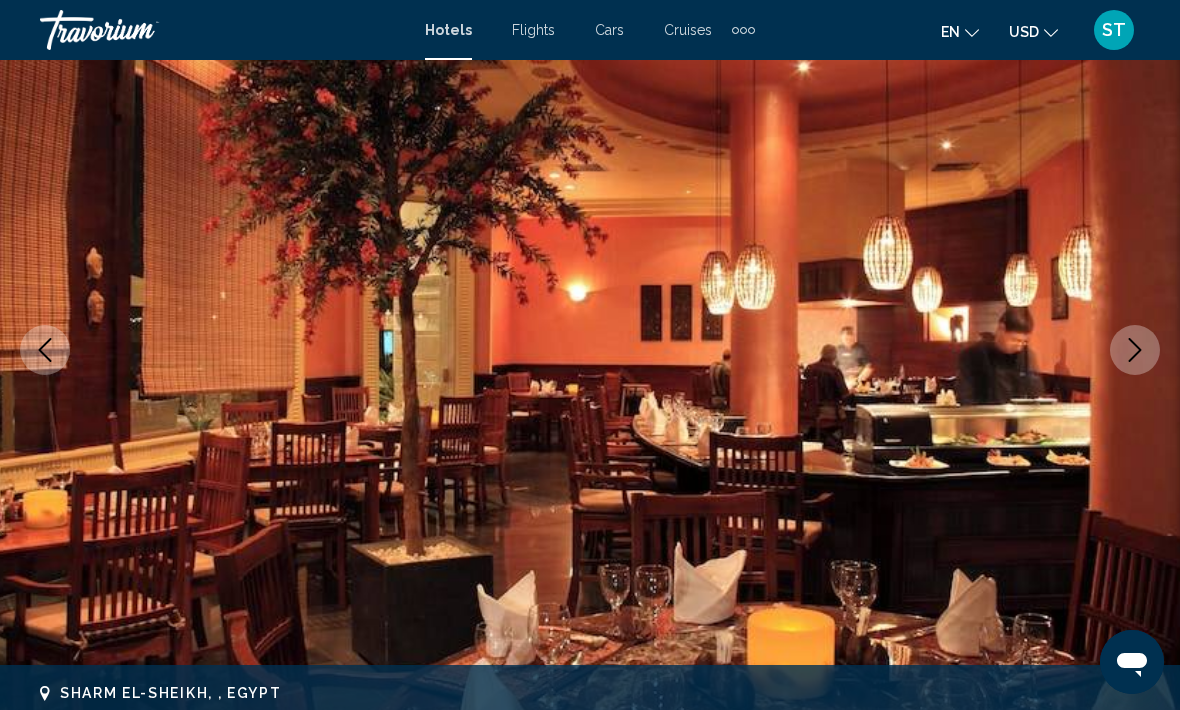 click at bounding box center [1135, 350] 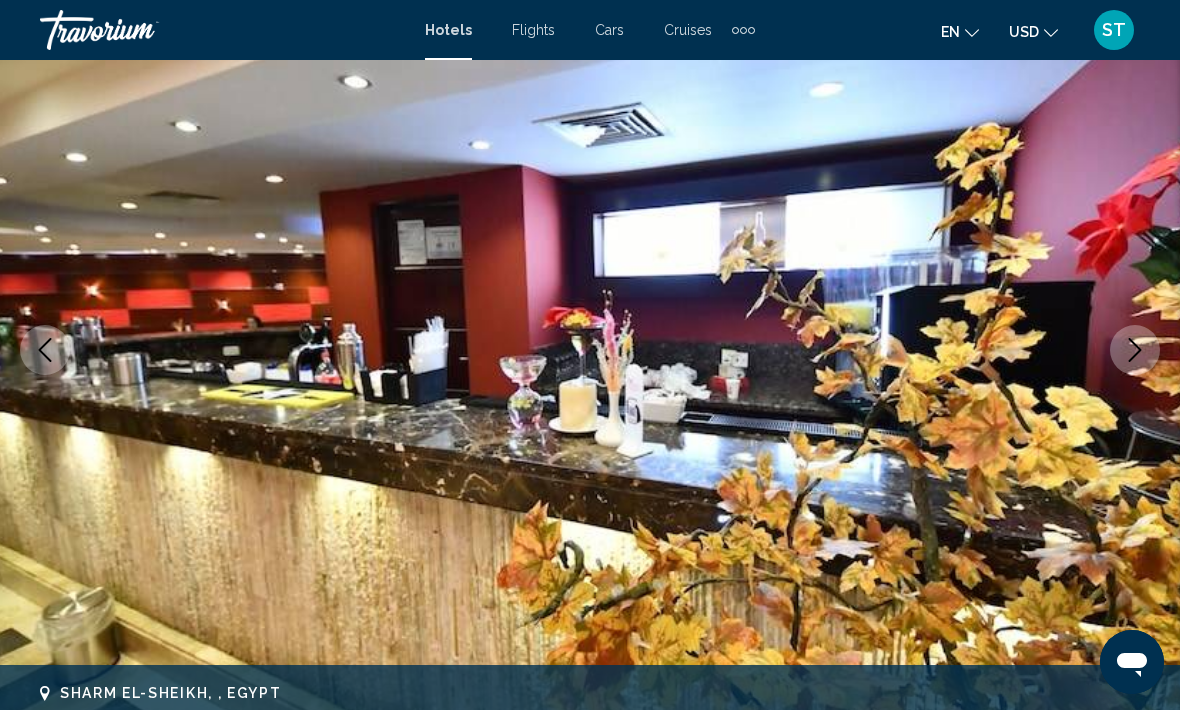 click 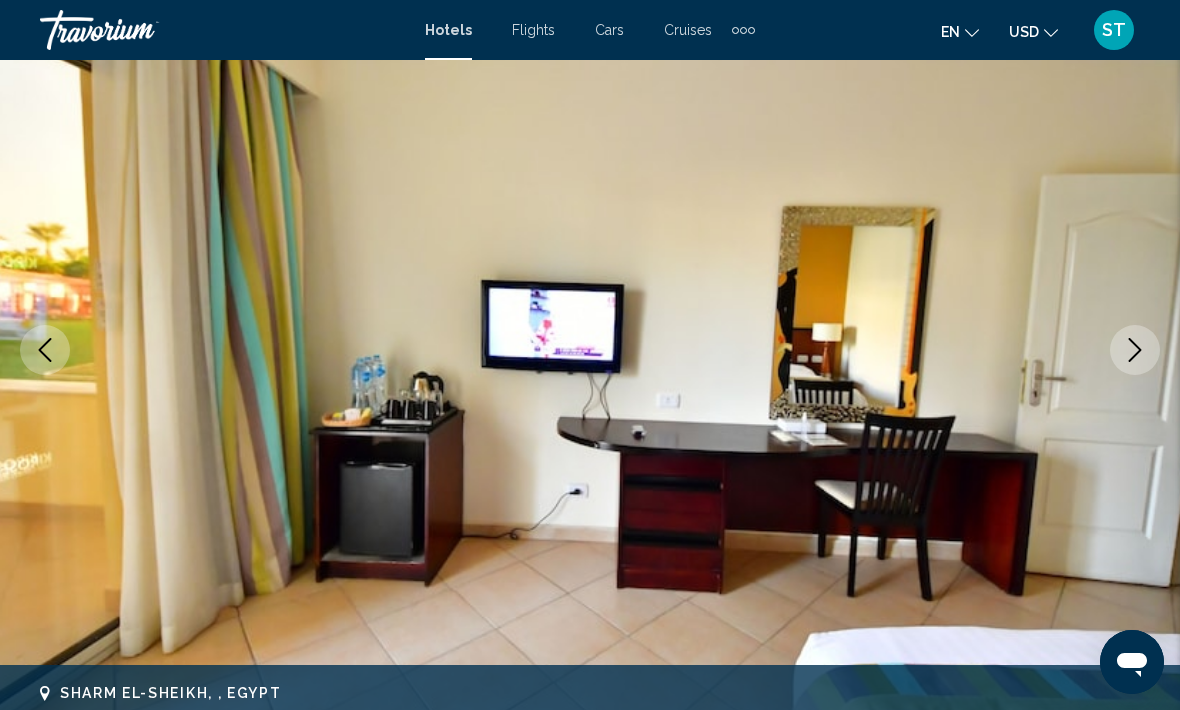 click at bounding box center (1135, 350) 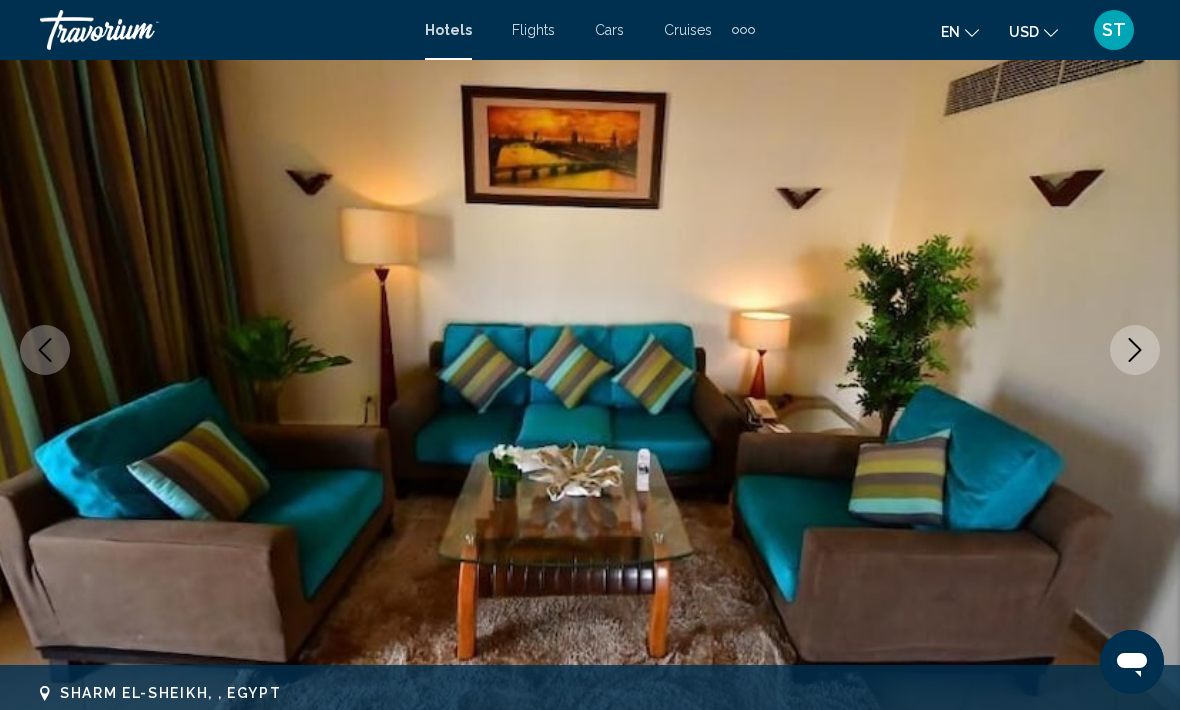 click at bounding box center [45, 350] 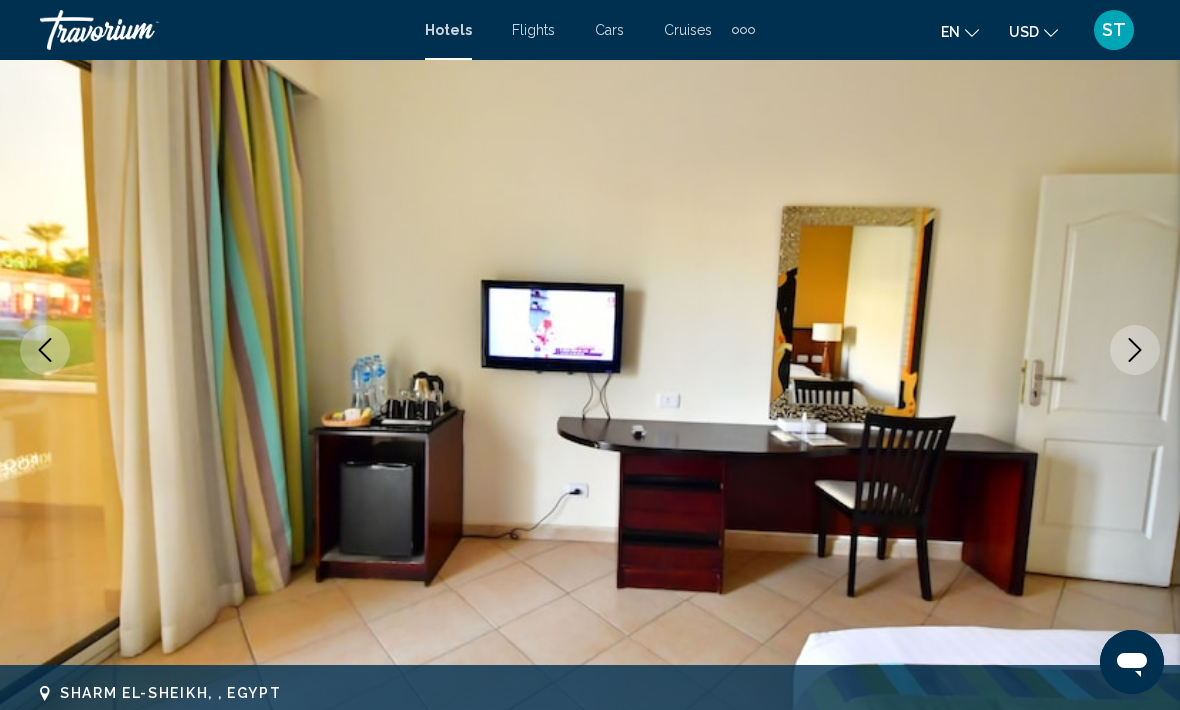 click 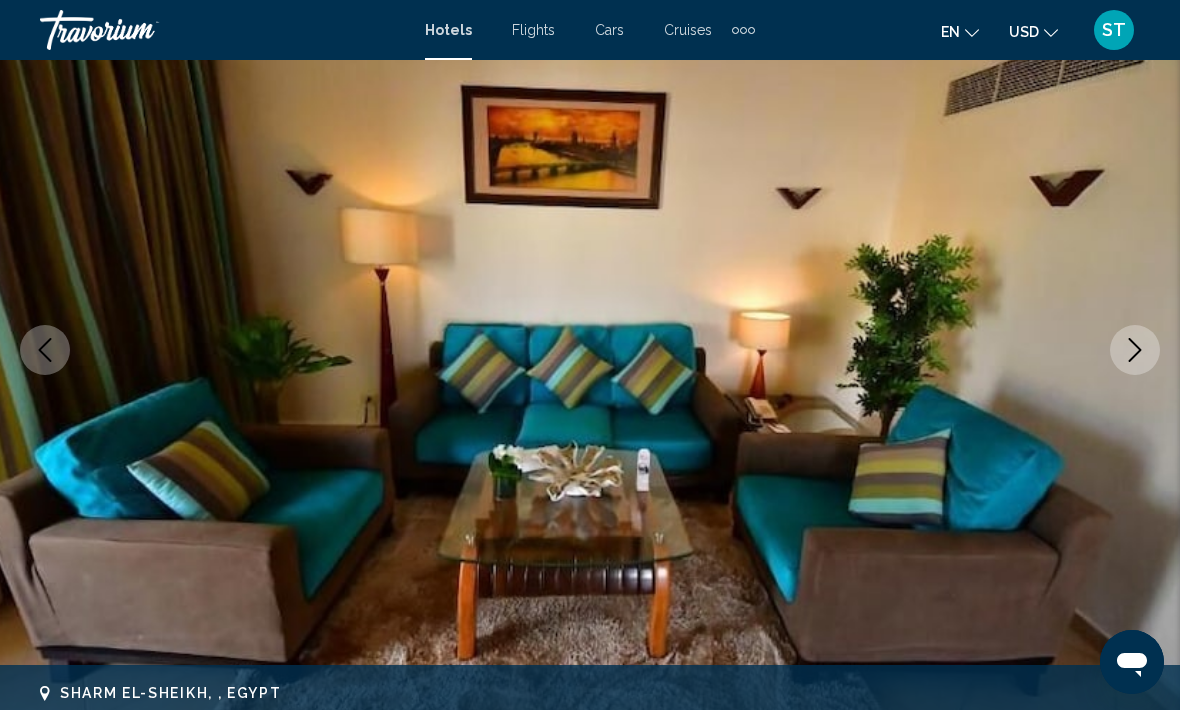 click 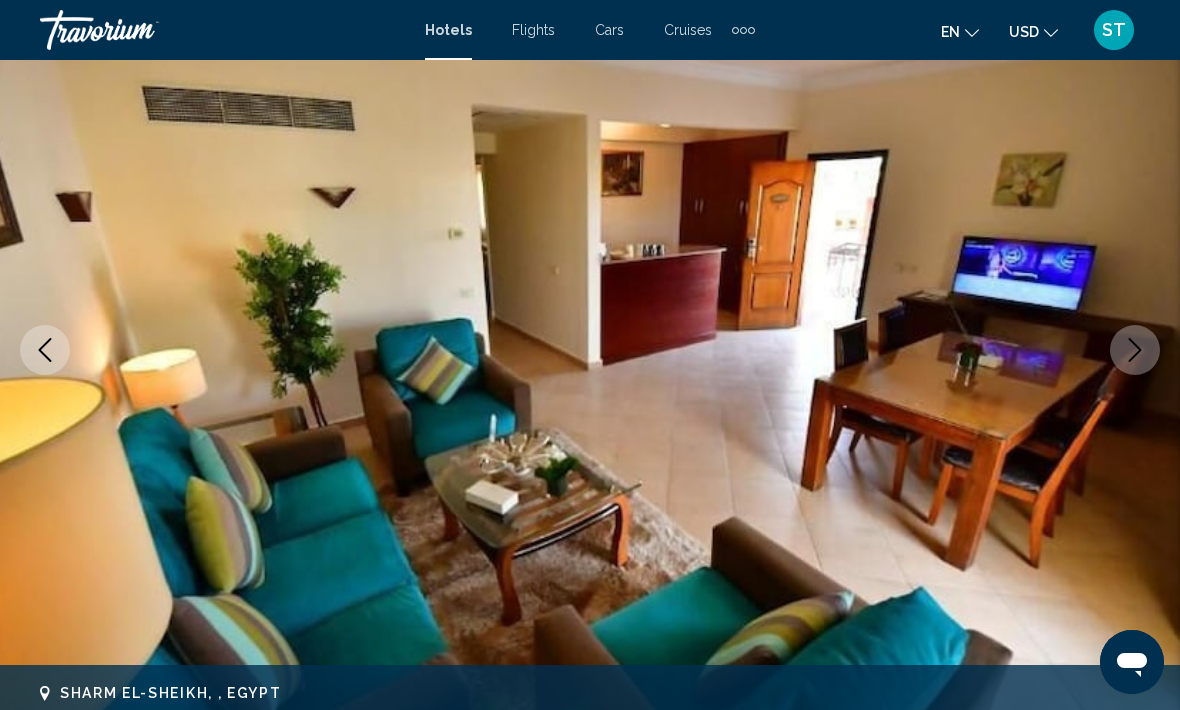 click at bounding box center (1135, 350) 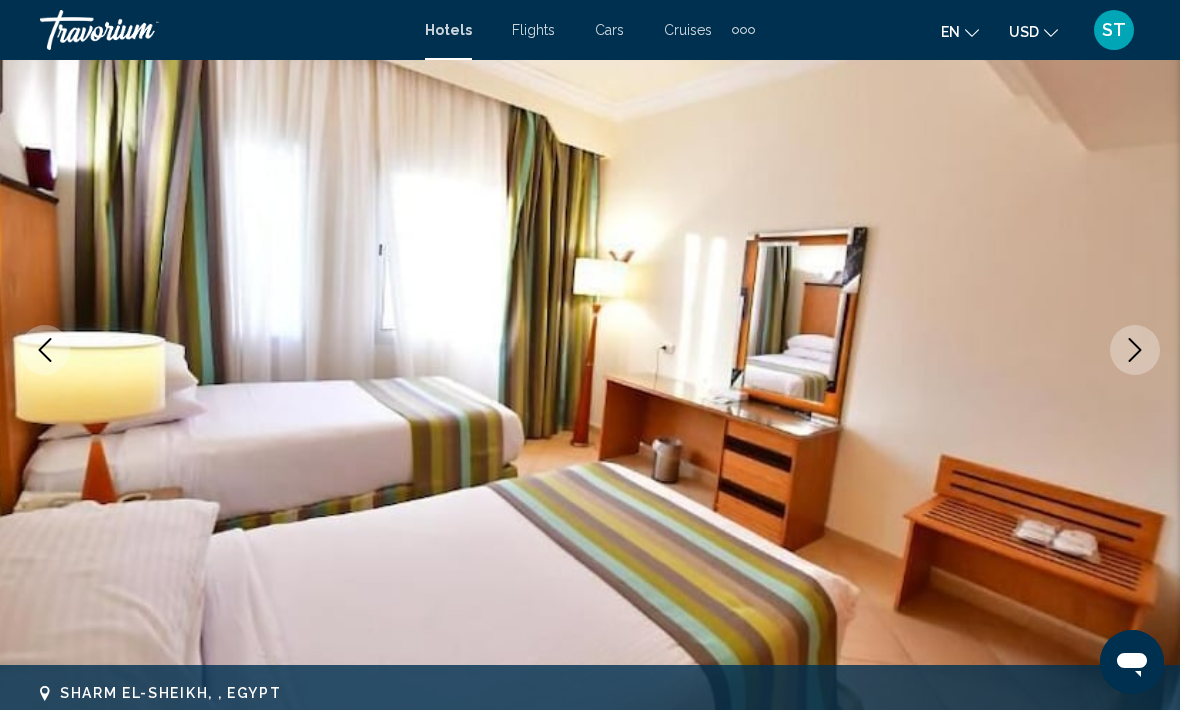 click at bounding box center (1135, 350) 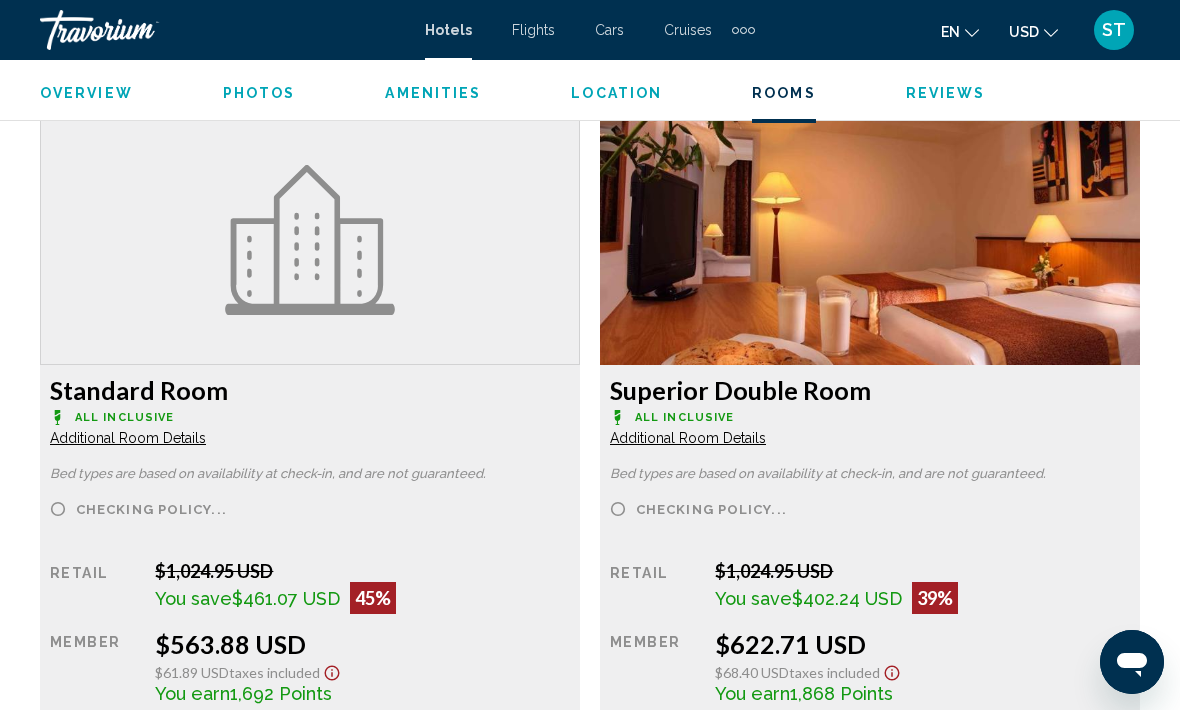 scroll, scrollTop: 3068, scrollLeft: 0, axis: vertical 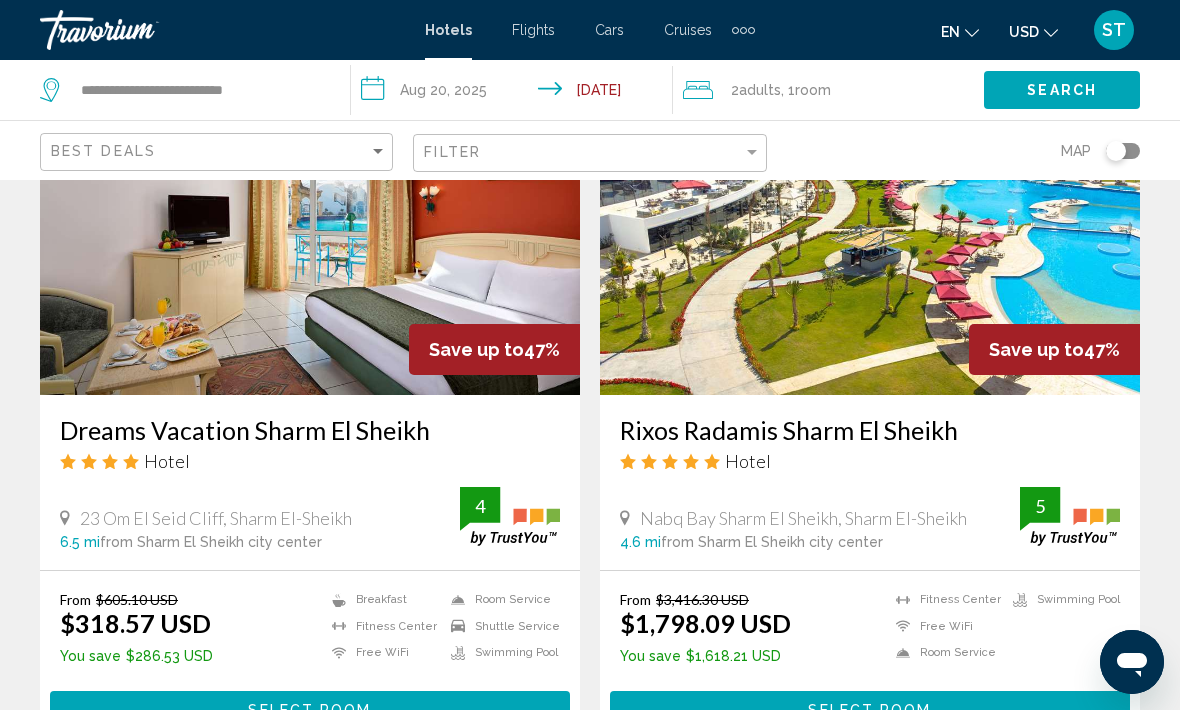 click on "Select Room" at bounding box center (870, 709) 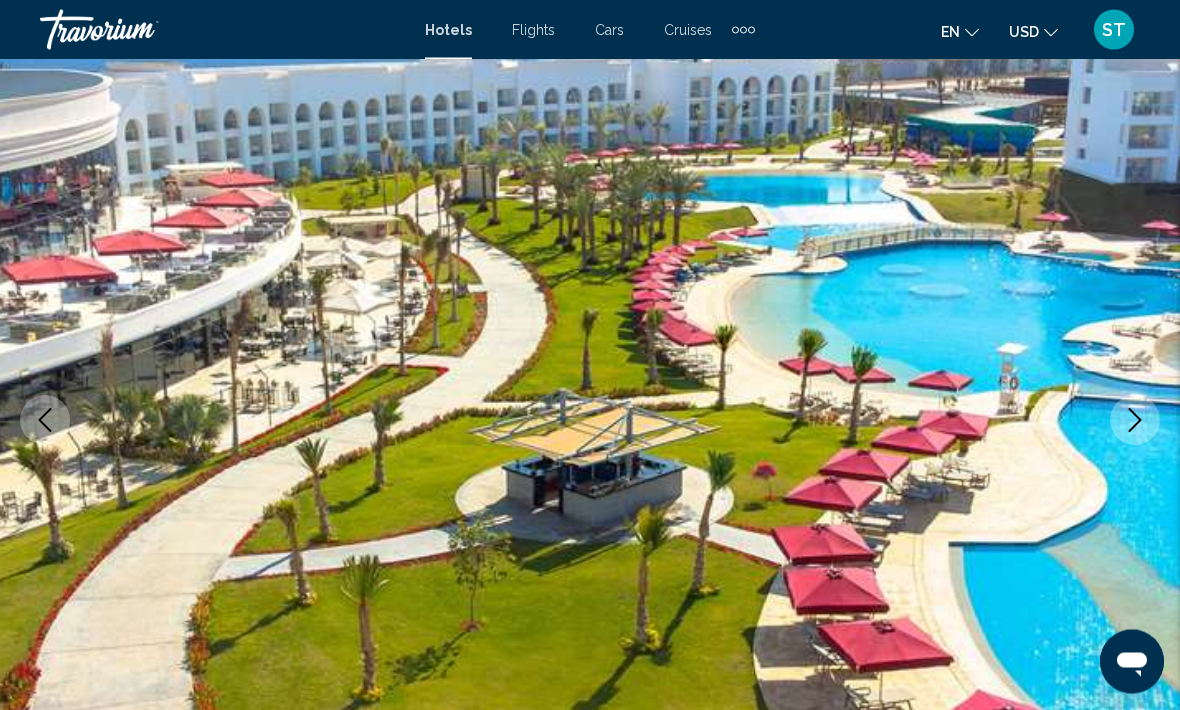 scroll, scrollTop: 172, scrollLeft: 0, axis: vertical 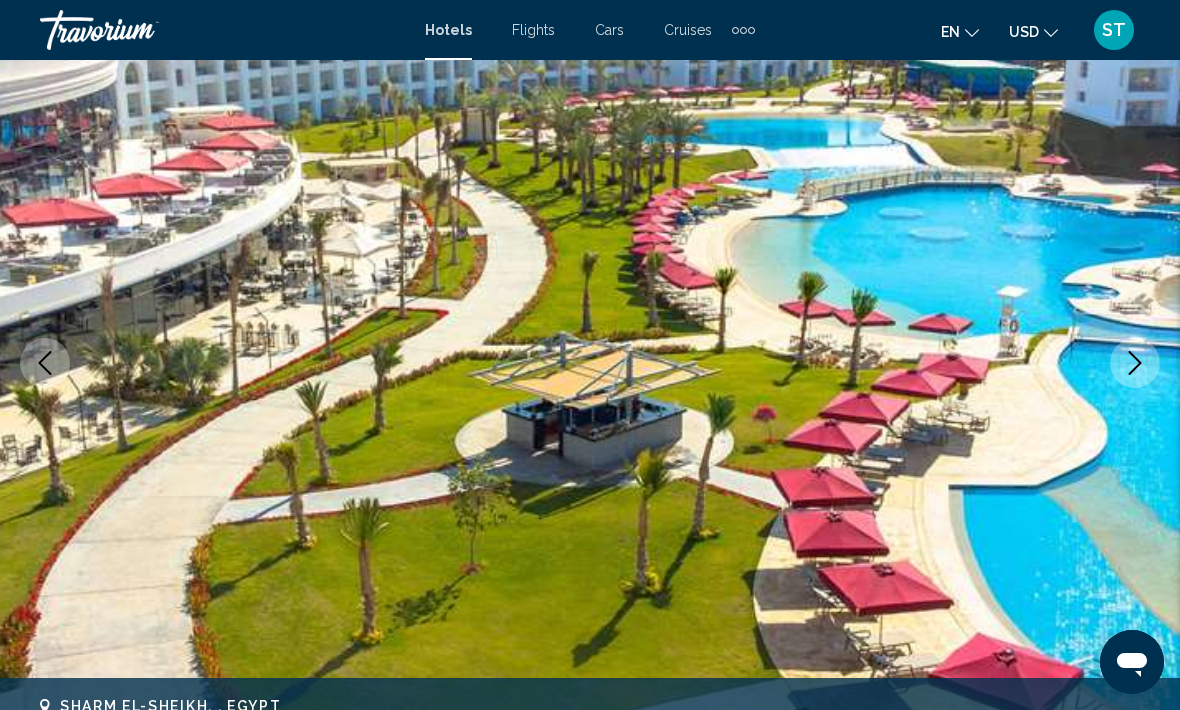 click 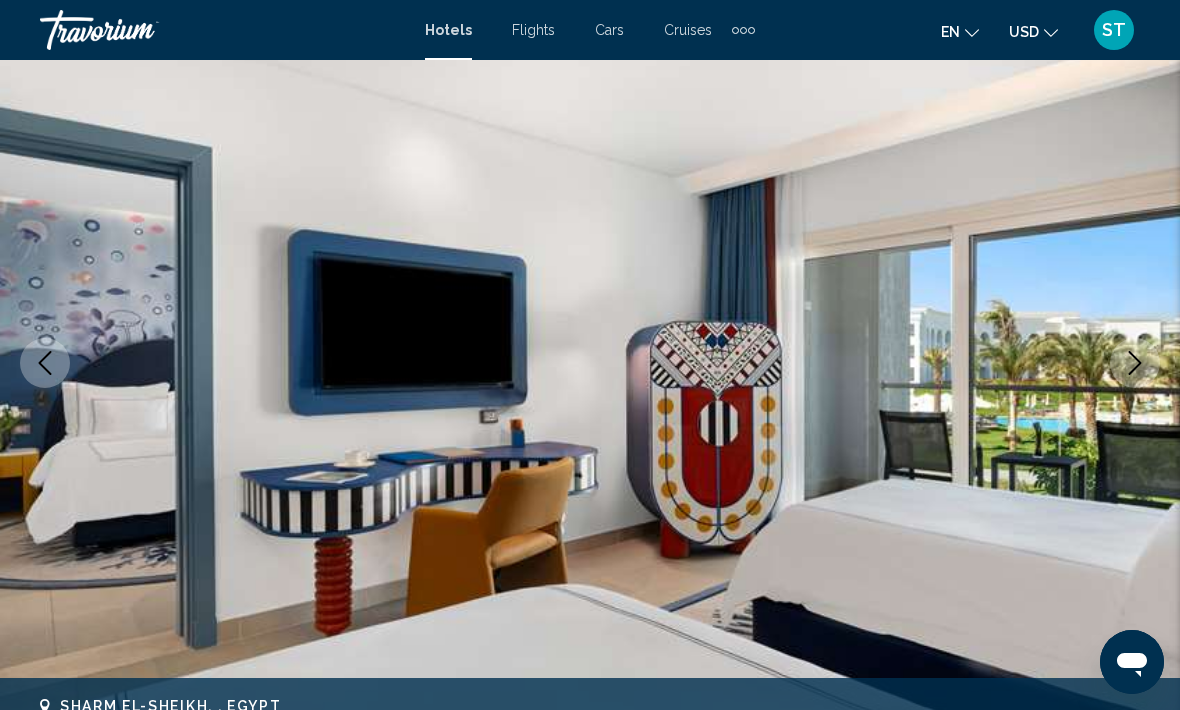 click 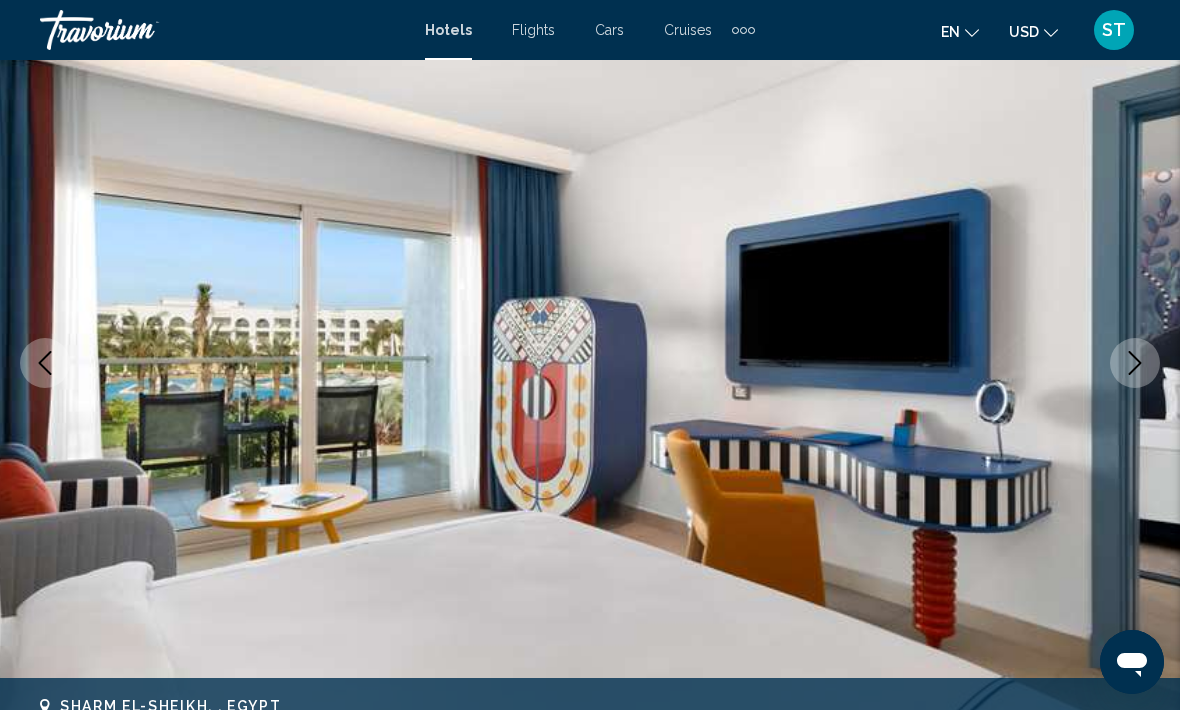 click at bounding box center (1135, 363) 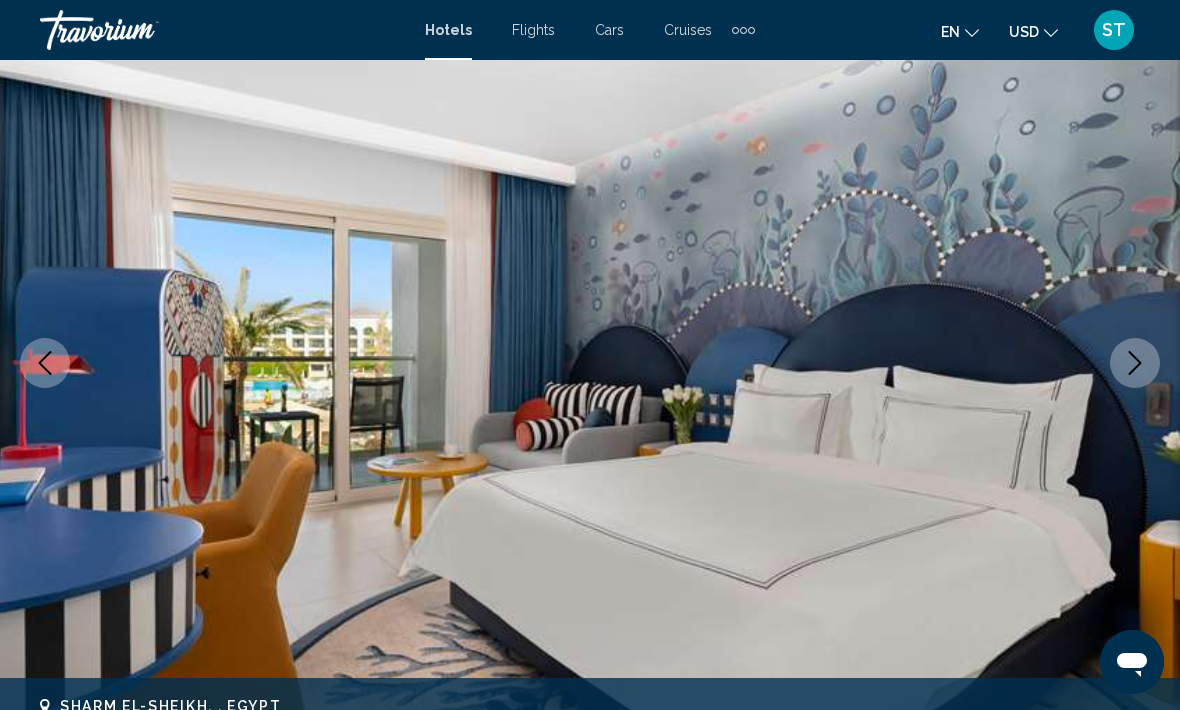 click at bounding box center [590, 363] 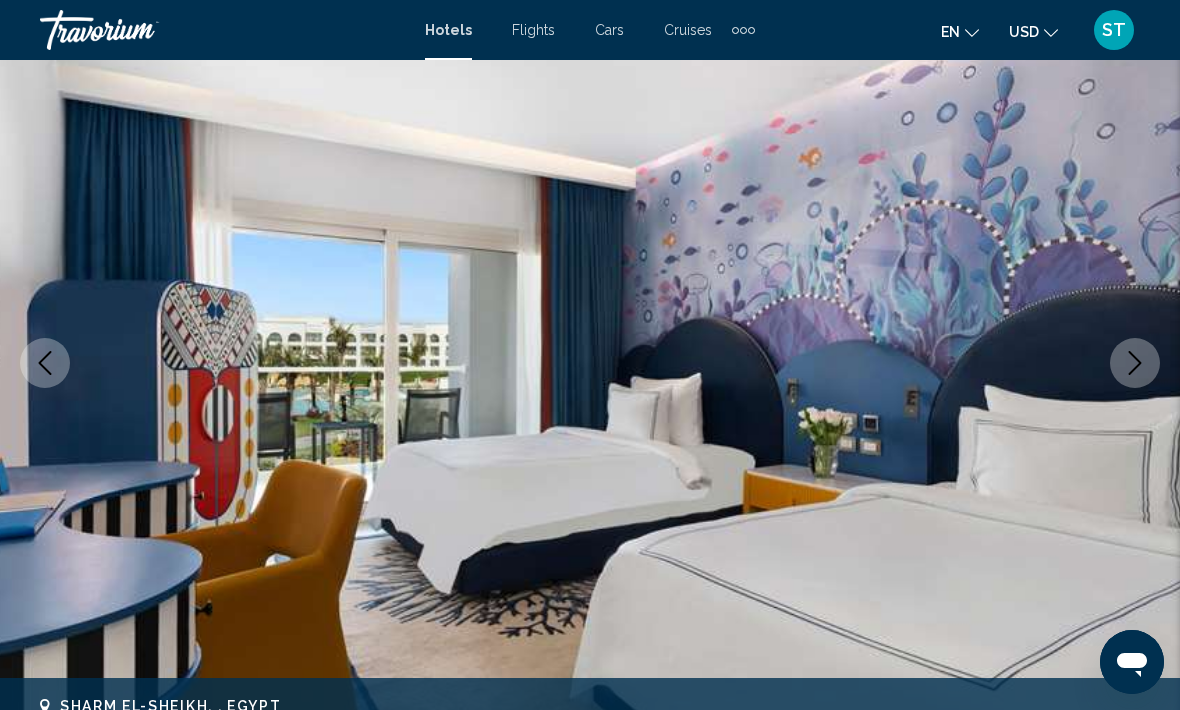 click at bounding box center (1135, 363) 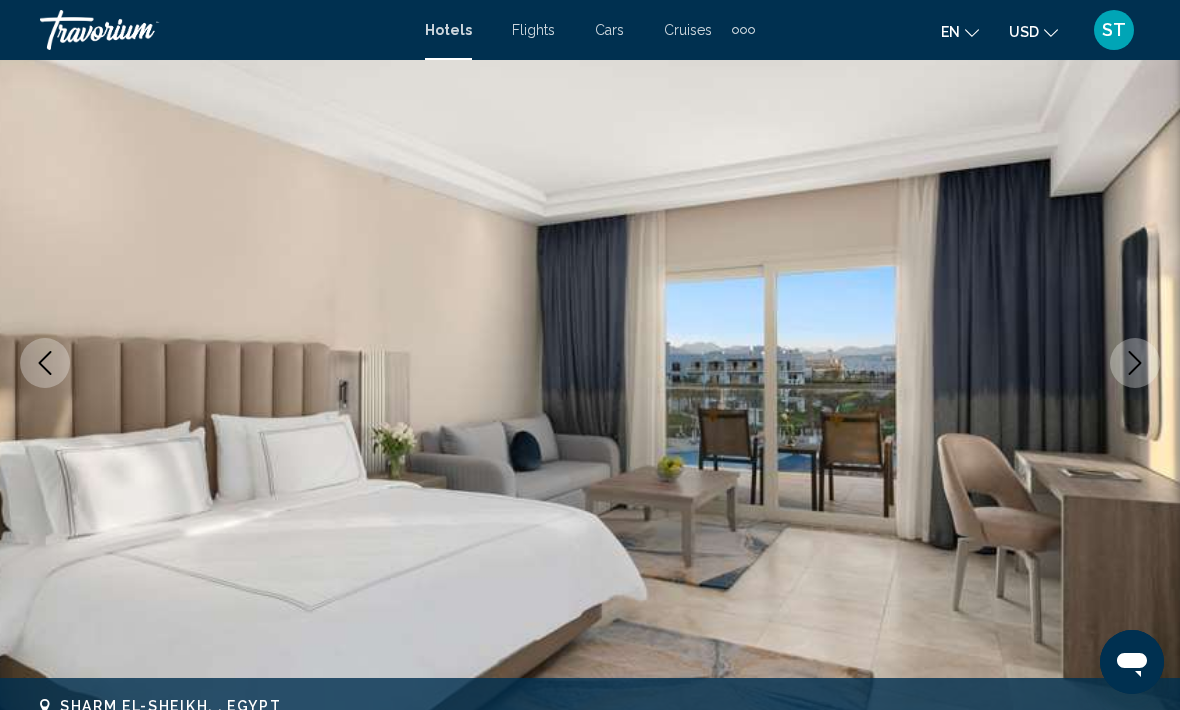 click at bounding box center (1135, 363) 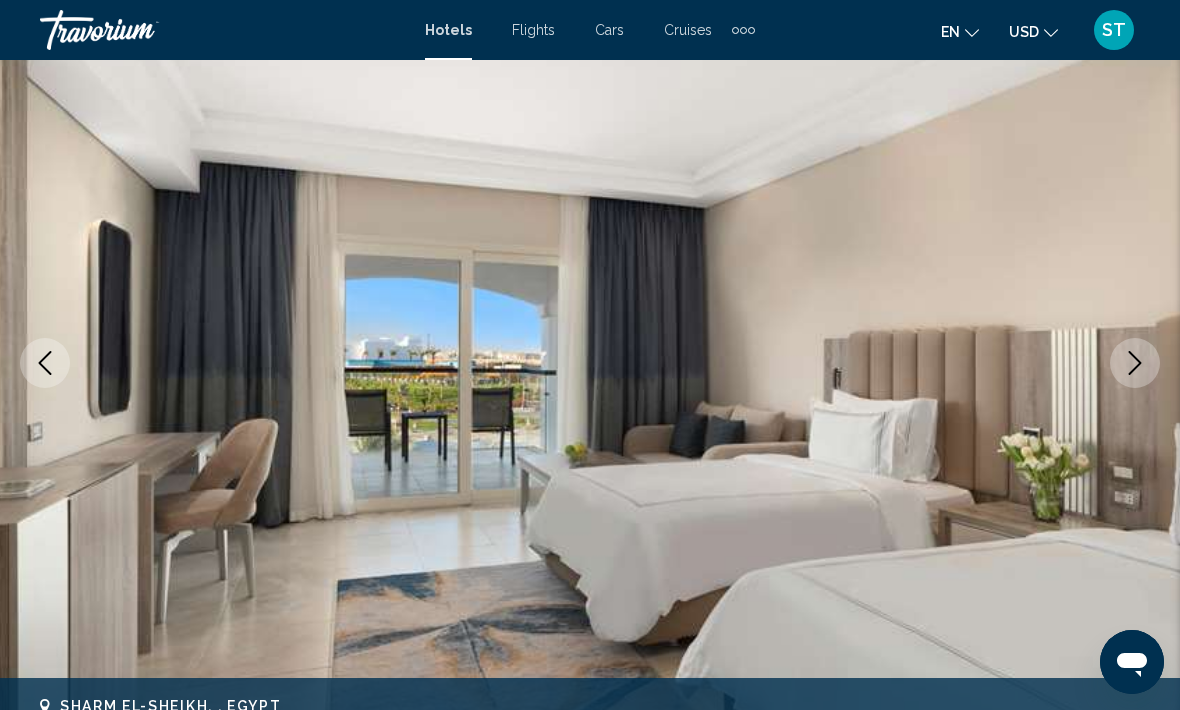 click at bounding box center (1135, 363) 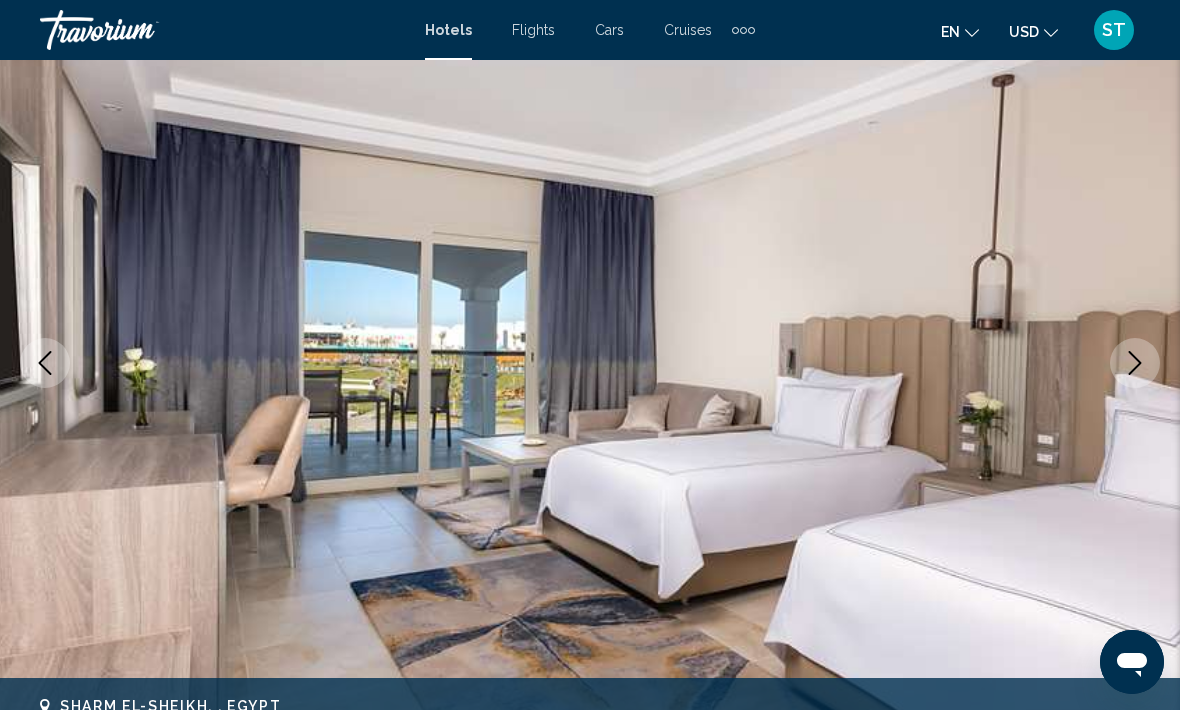 click at bounding box center [1135, 363] 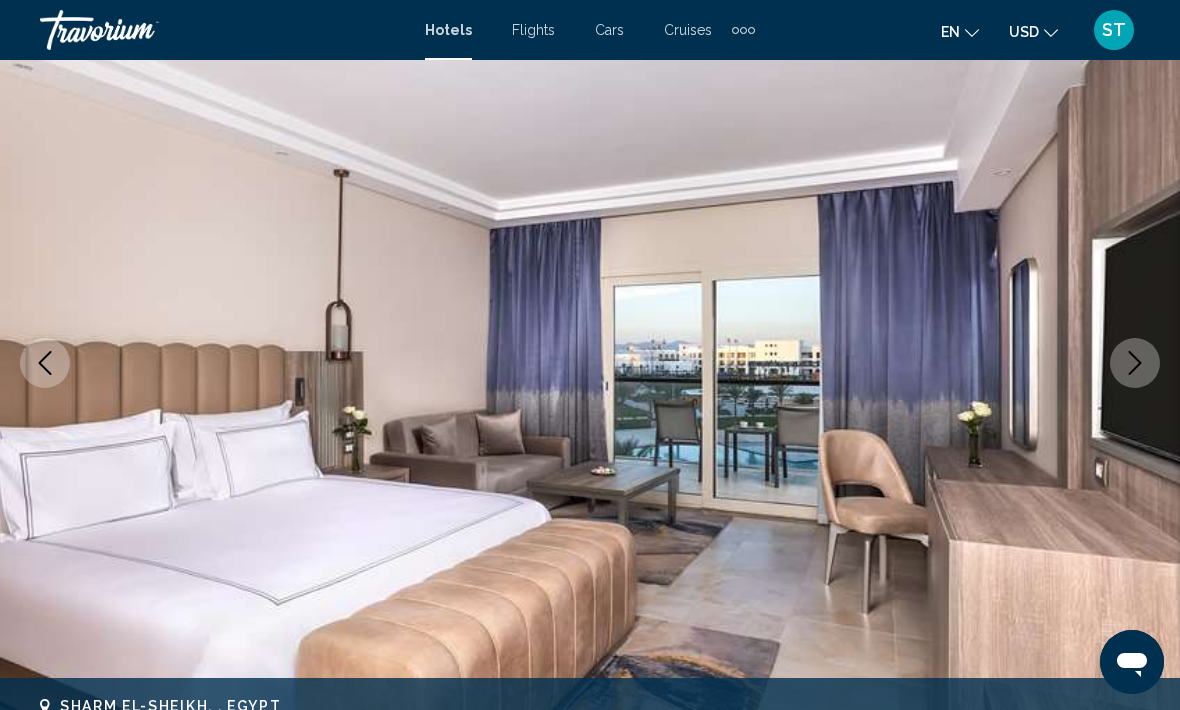 click at bounding box center [1135, 363] 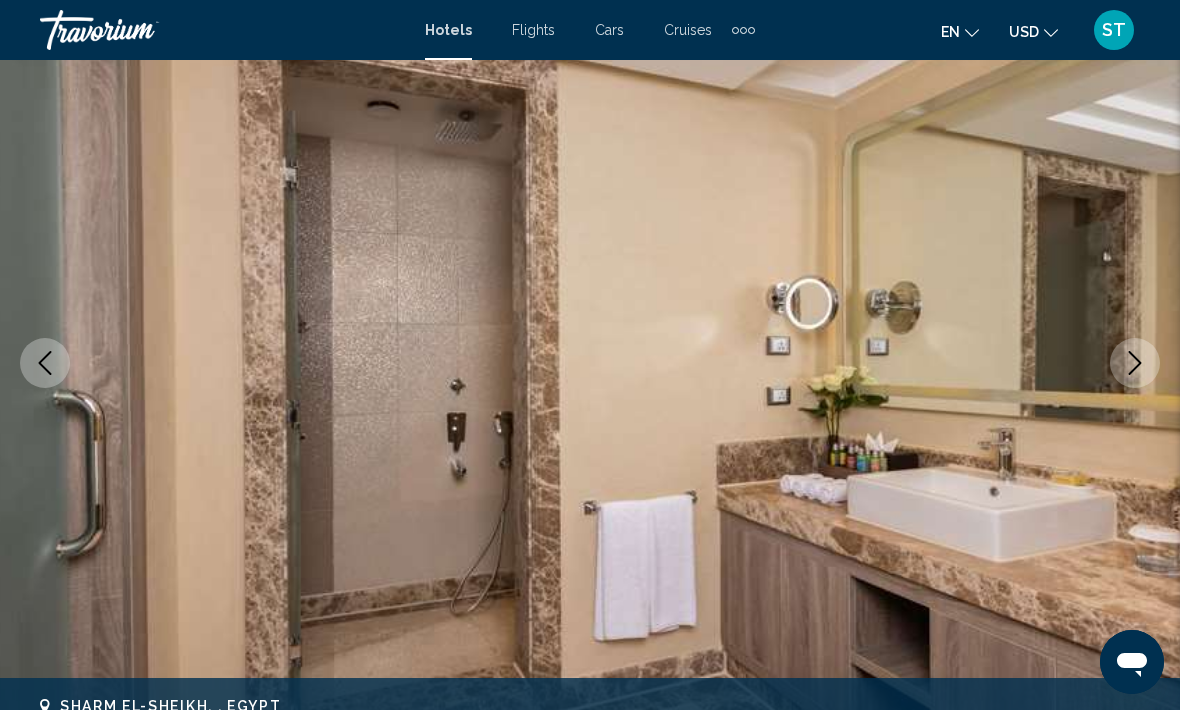 click at bounding box center [590, 363] 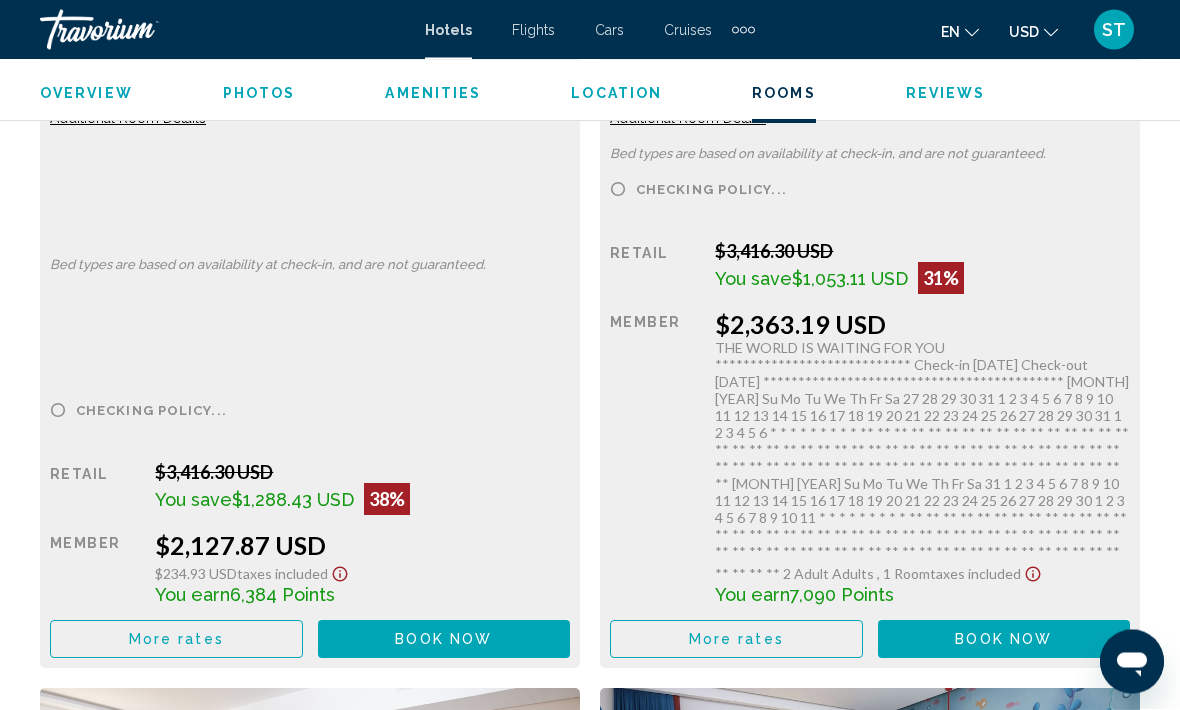 scroll, scrollTop: 4276, scrollLeft: 0, axis: vertical 